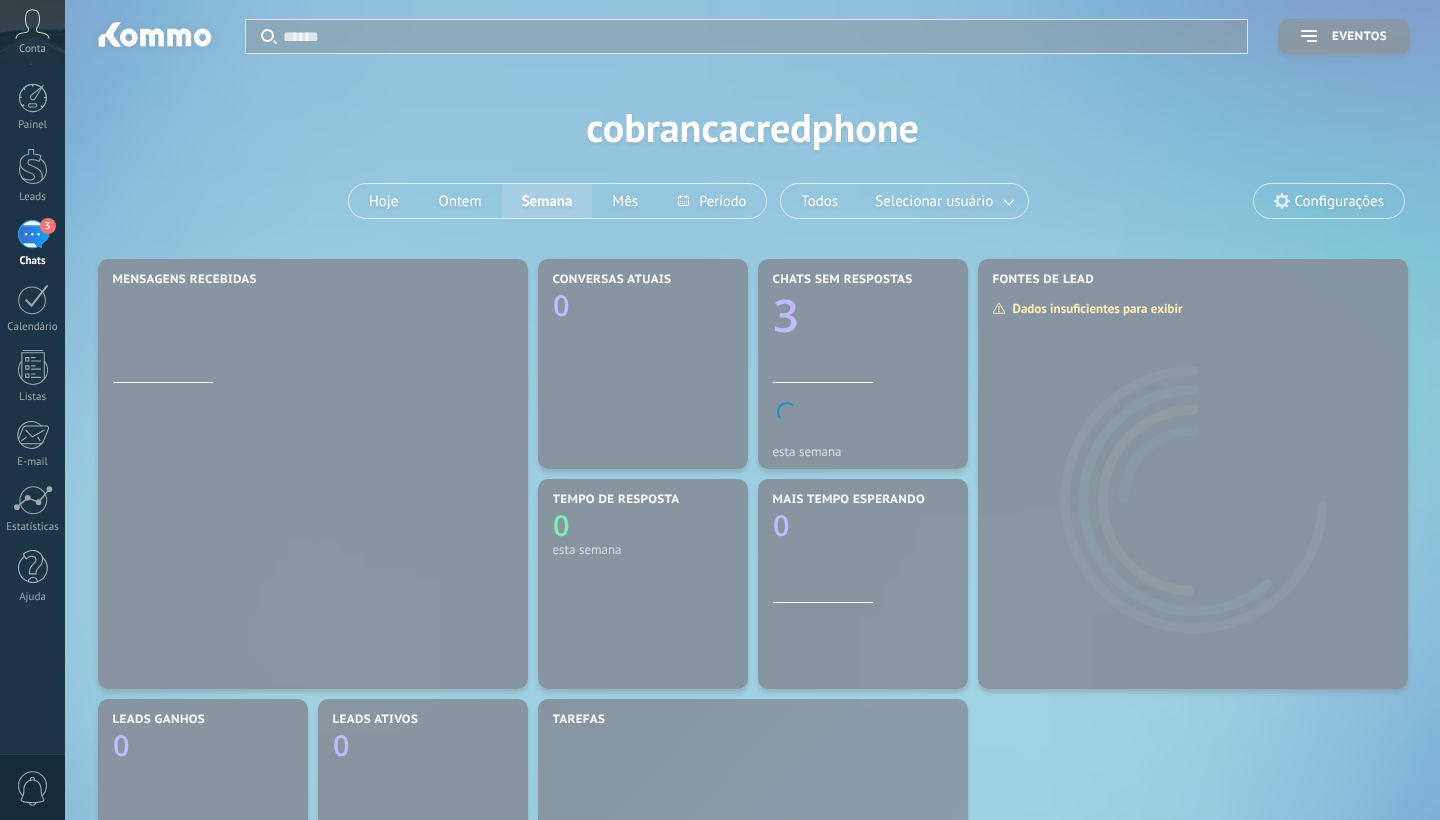 scroll, scrollTop: 0, scrollLeft: 0, axis: both 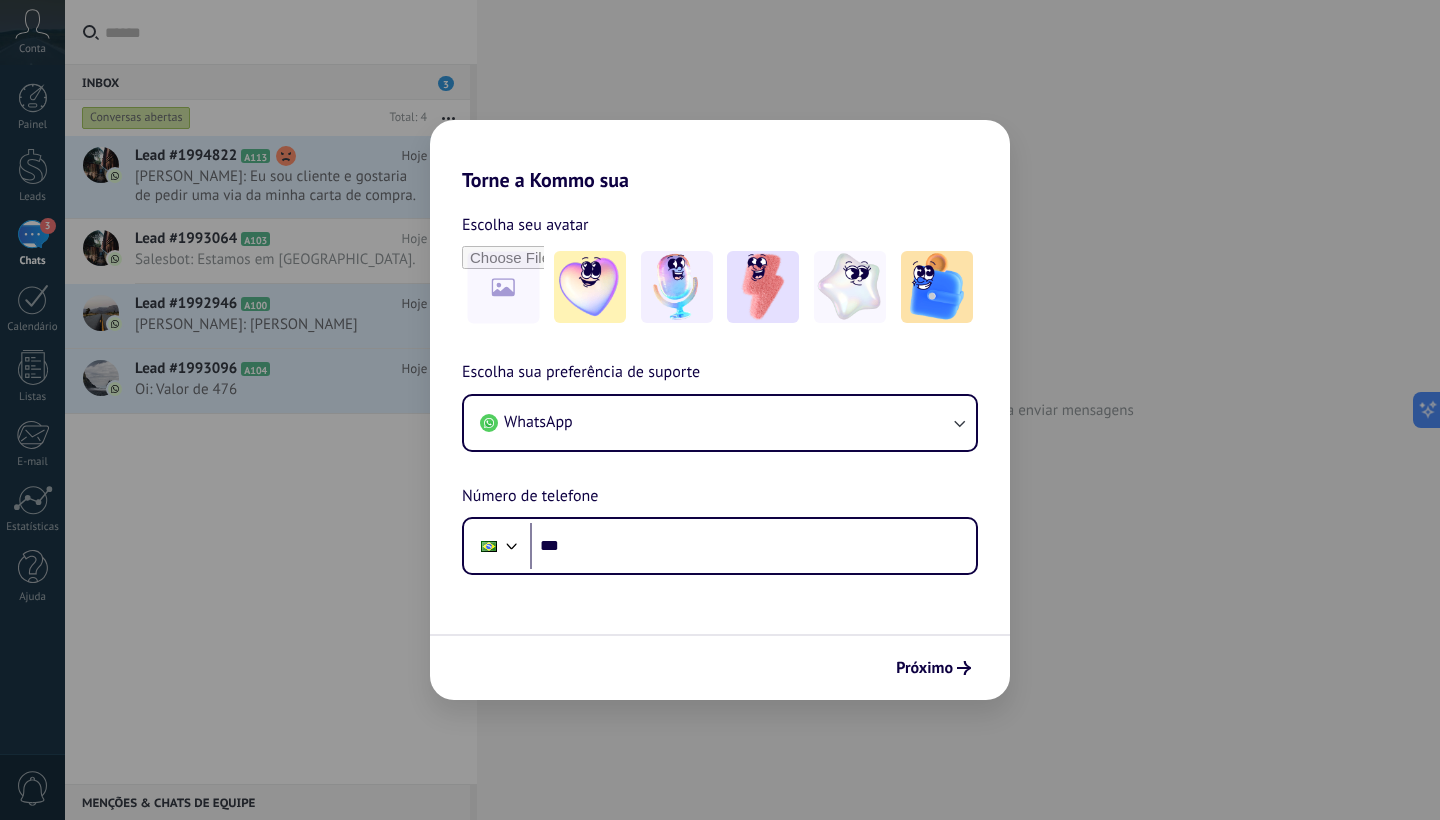 click on "Torne a Kommo sua Escolha seu avatar Escolha sua preferência de suporte WhatsApp Número de telefone Phone *** Próximo" at bounding box center [720, 410] 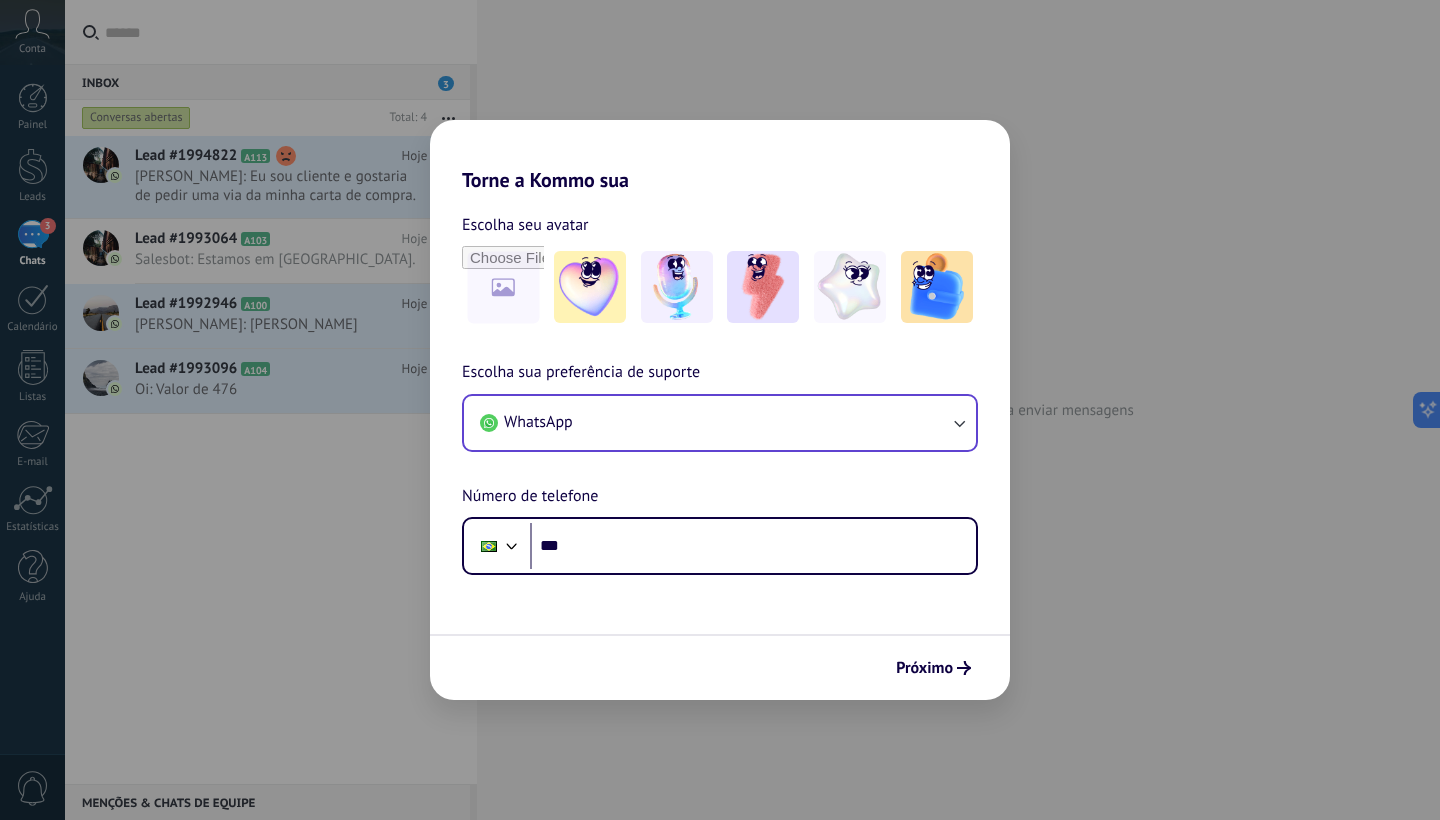 click on "WhatsApp" at bounding box center [720, 423] 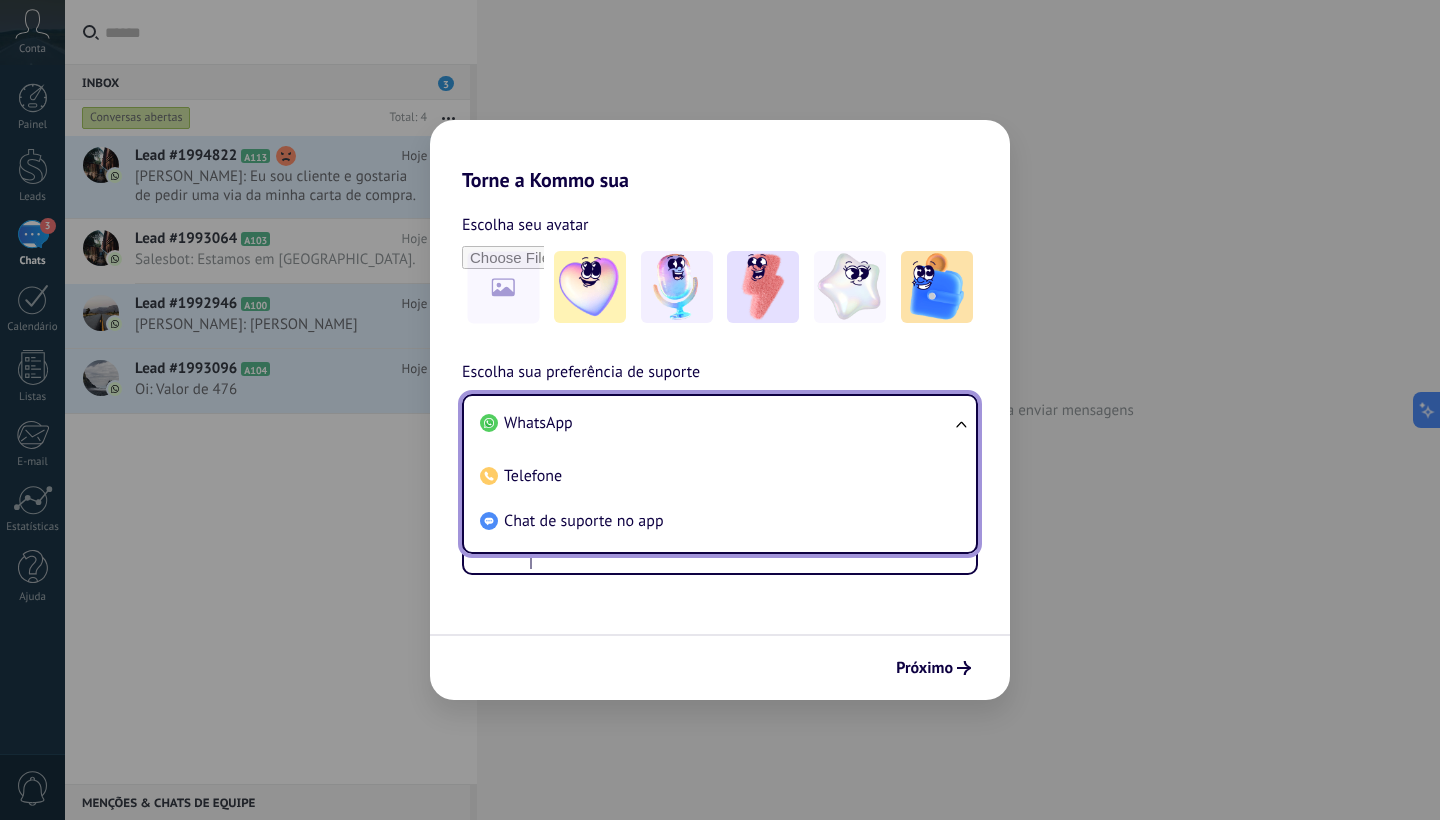 click on "WhatsApp" at bounding box center (716, 423) 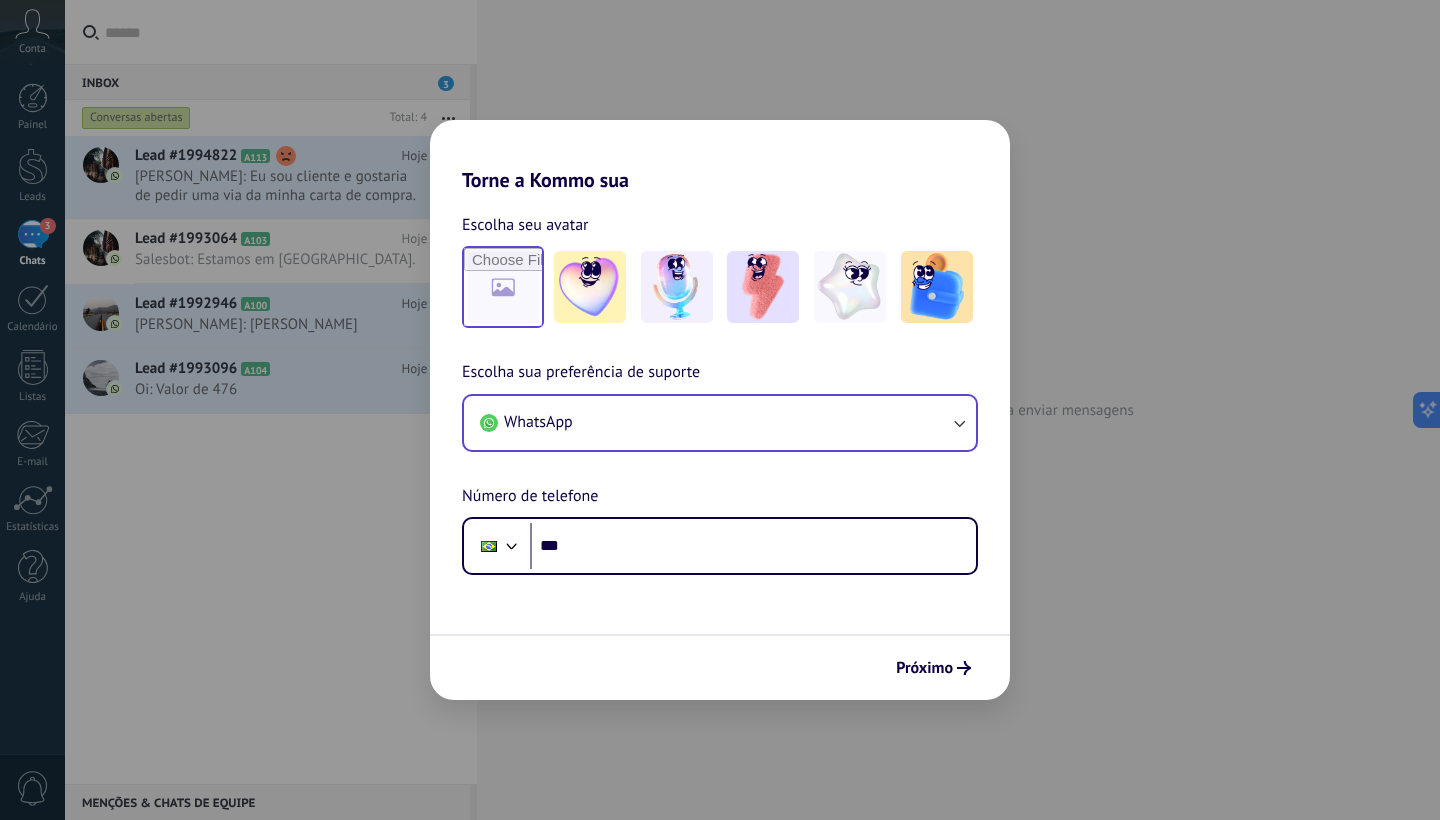 click at bounding box center [503, 287] 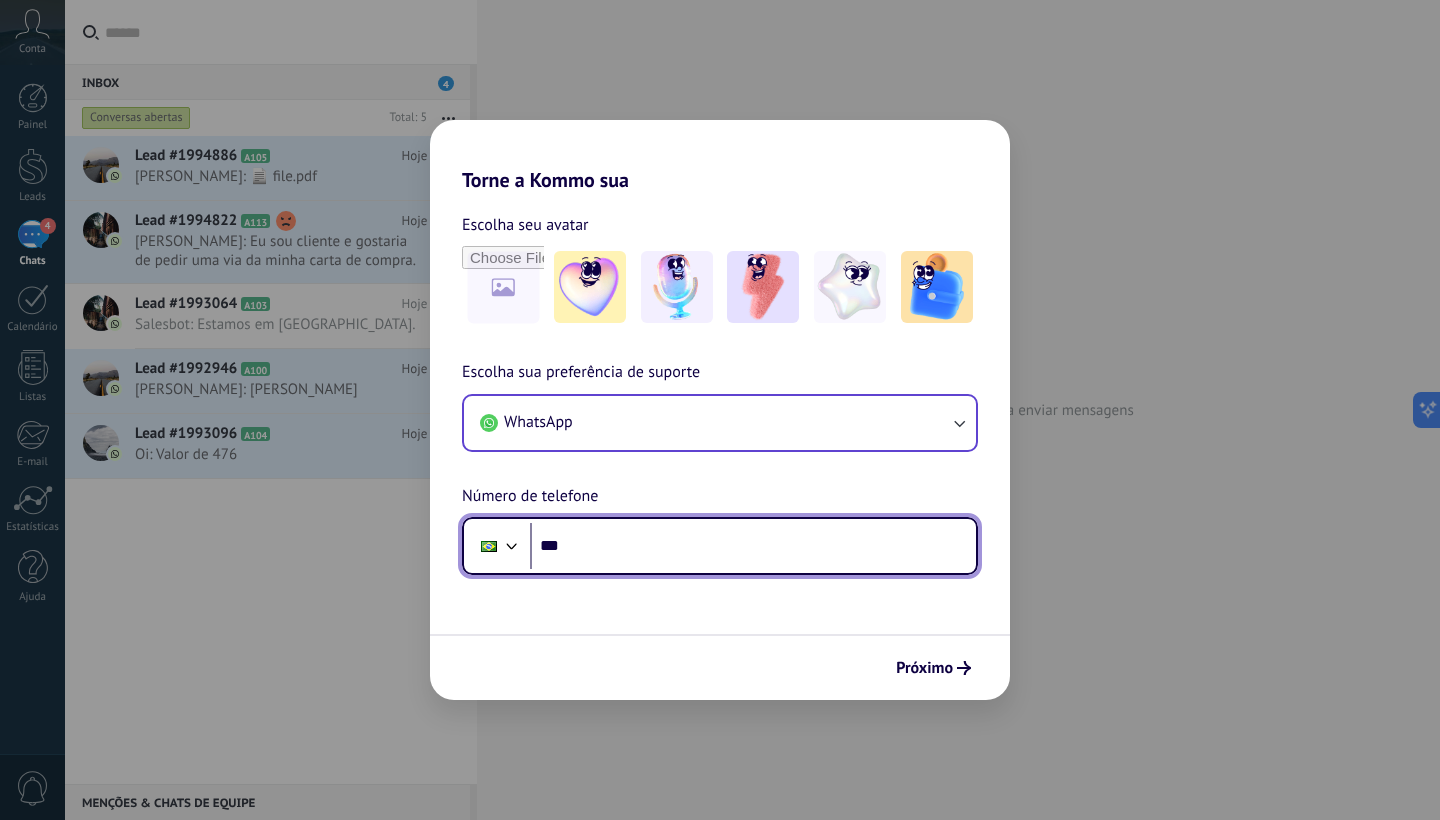 click on "***" at bounding box center (753, 546) 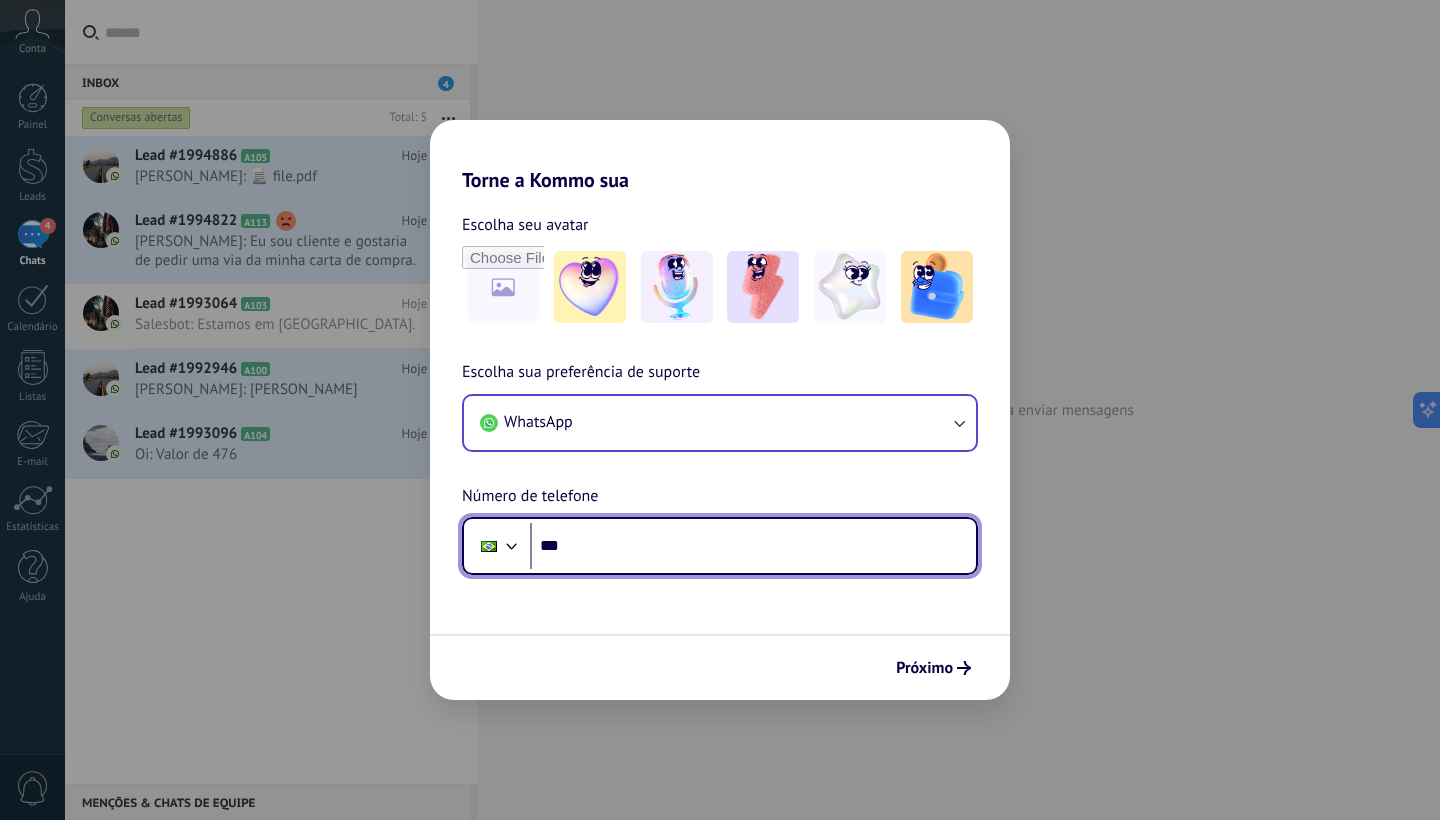 type on "**" 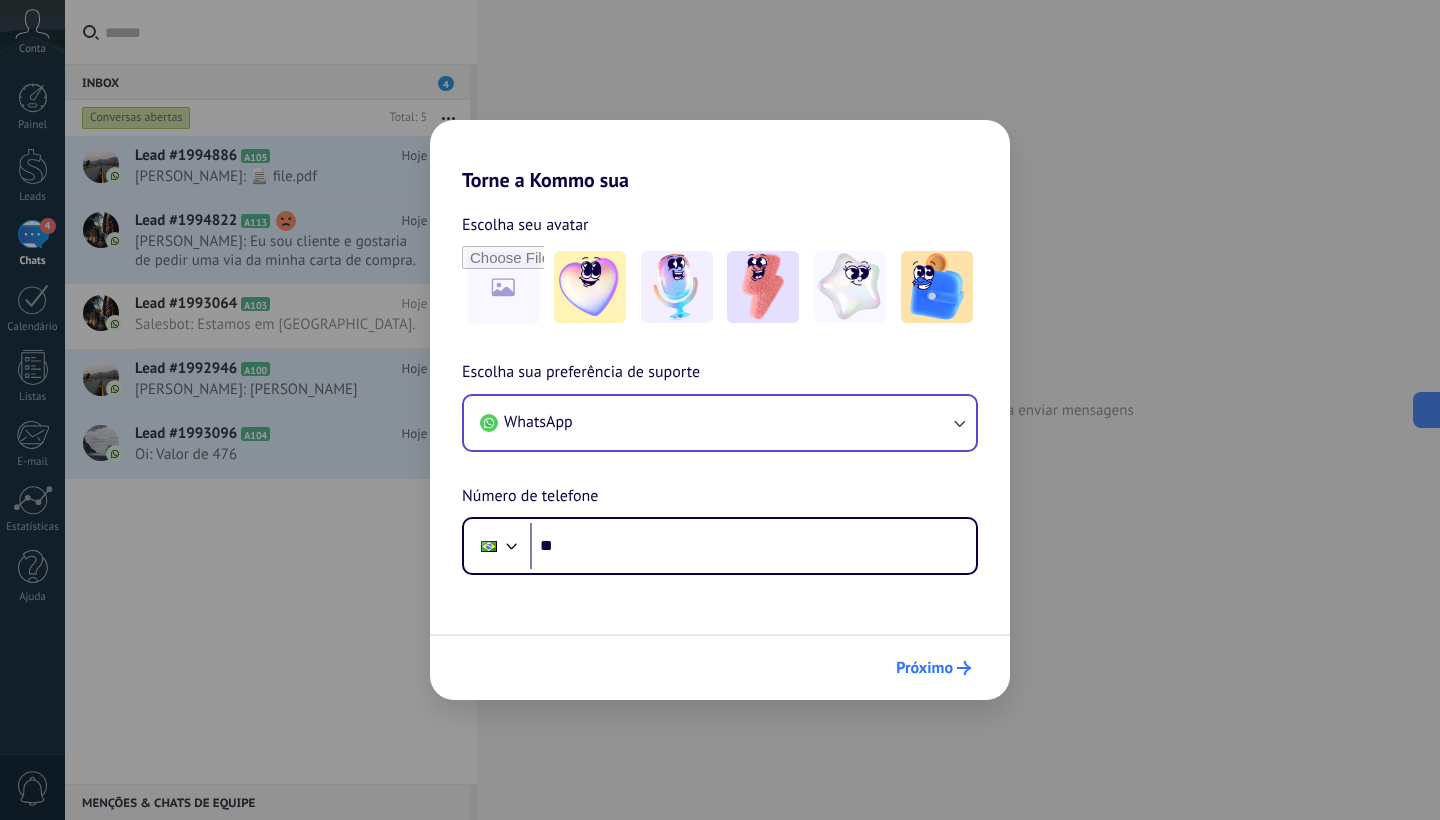 click on "Próximo" at bounding box center [933, 668] 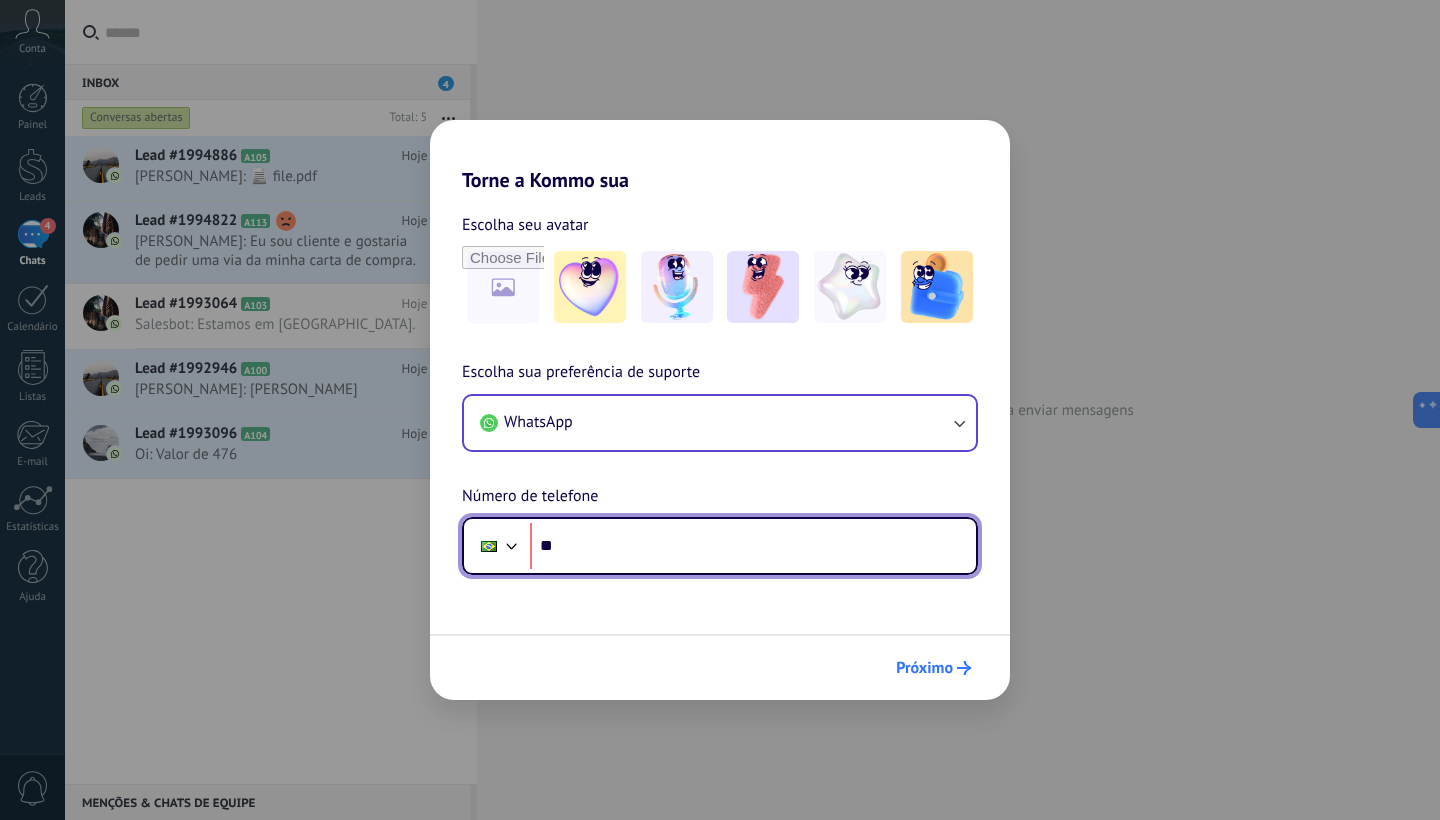 scroll, scrollTop: 0, scrollLeft: 0, axis: both 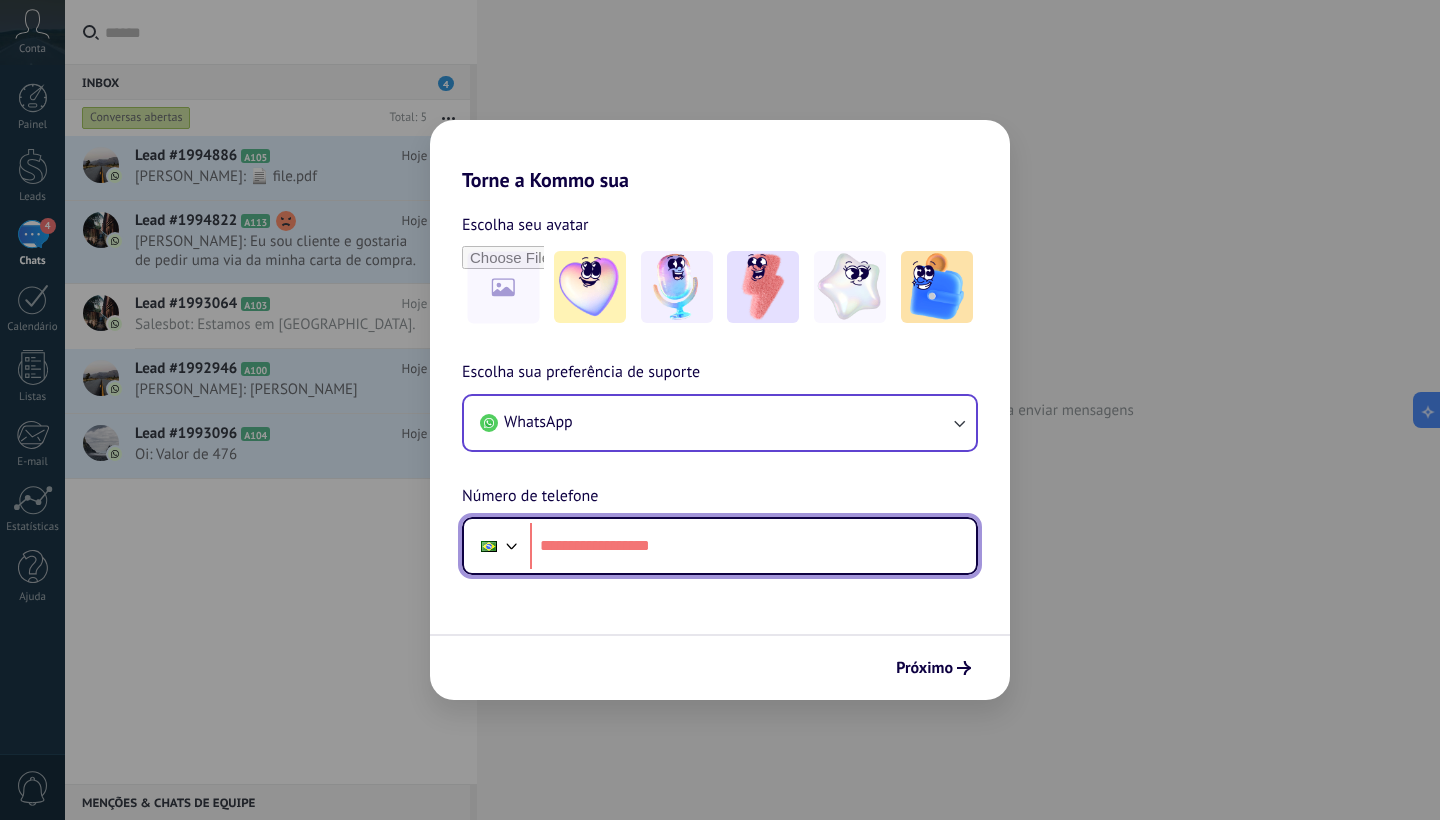 click at bounding box center (512, 544) 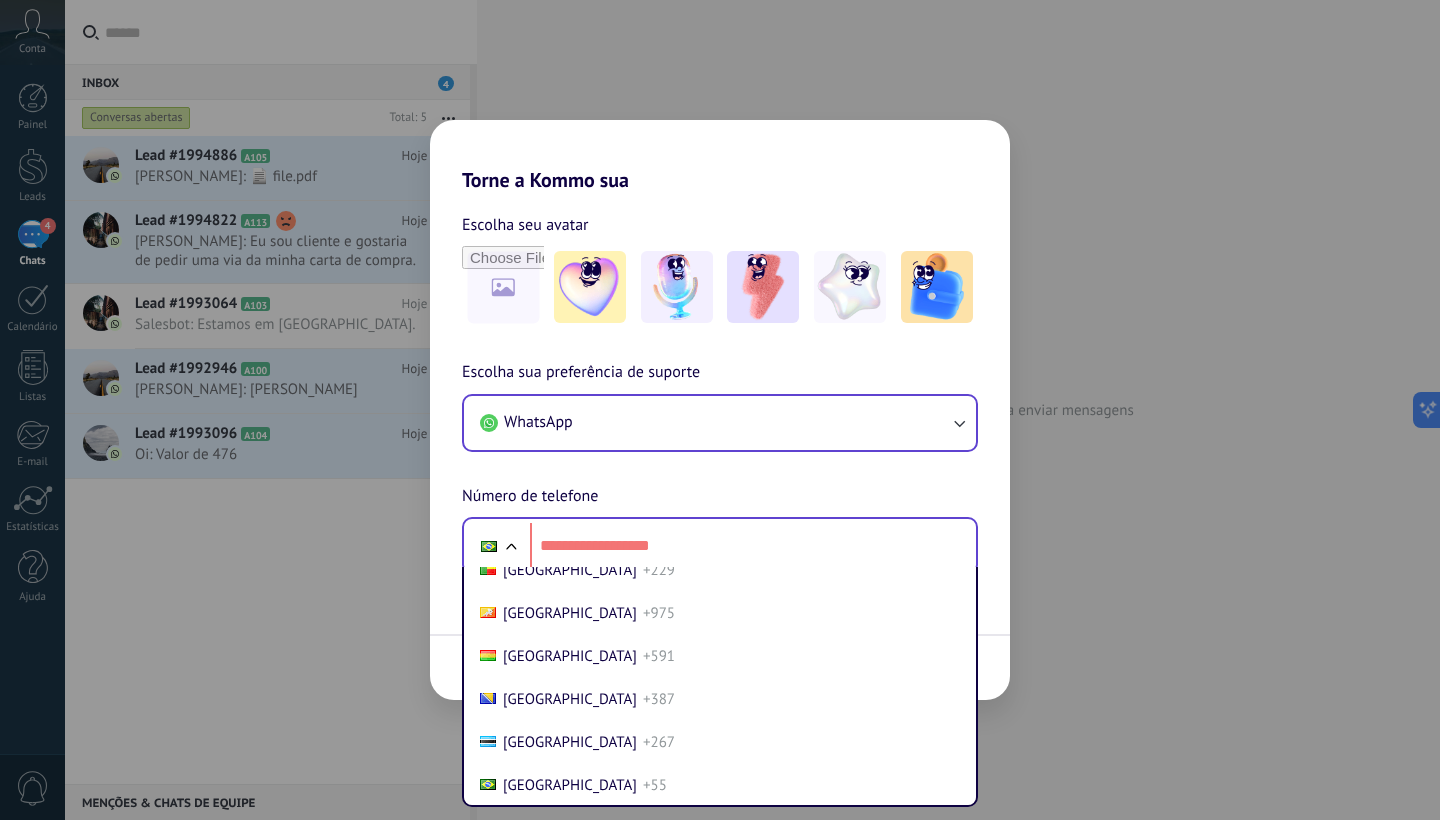 scroll, scrollTop: 6394, scrollLeft: 0, axis: vertical 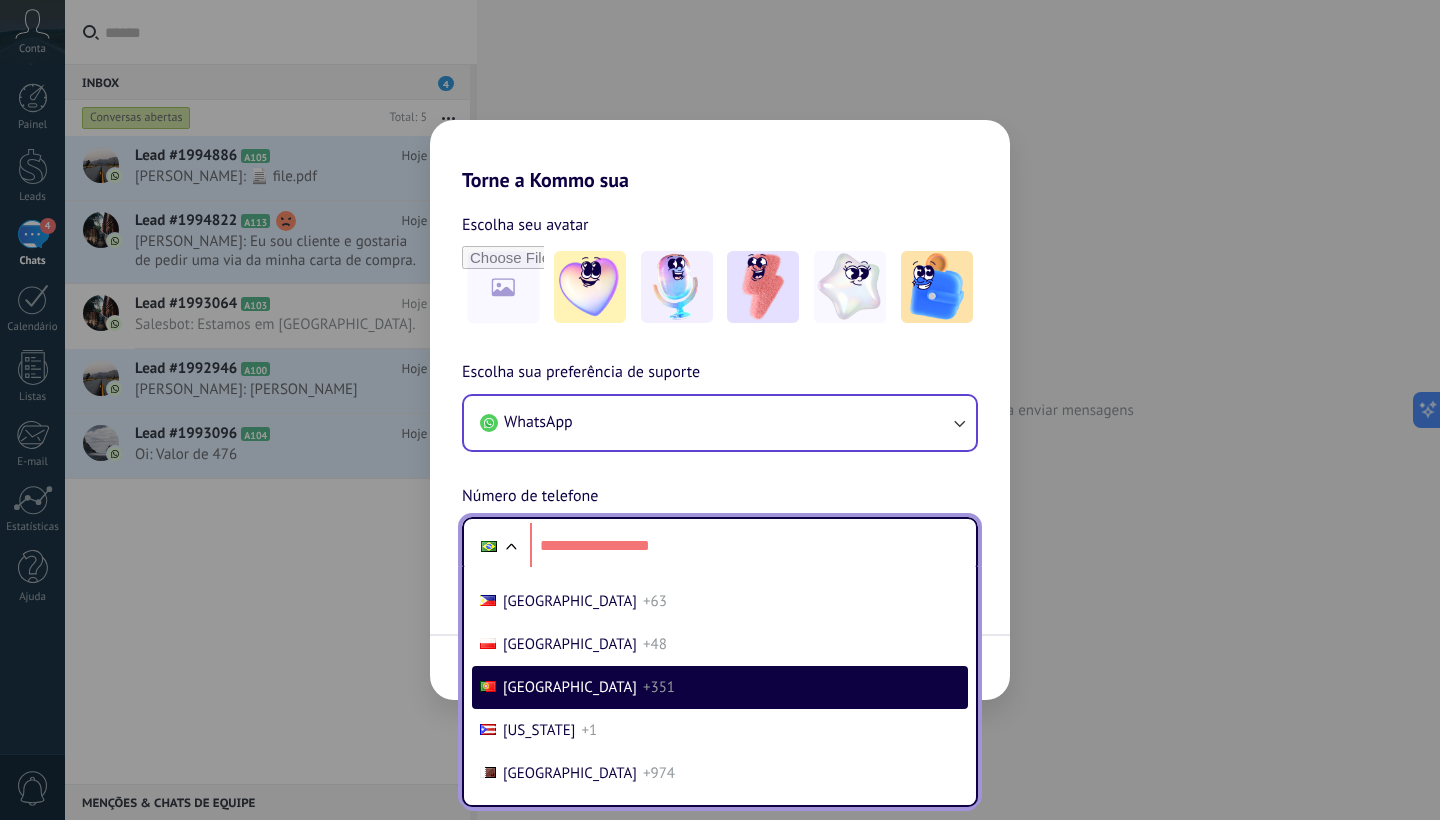 click on "Portugal +351" at bounding box center [720, 687] 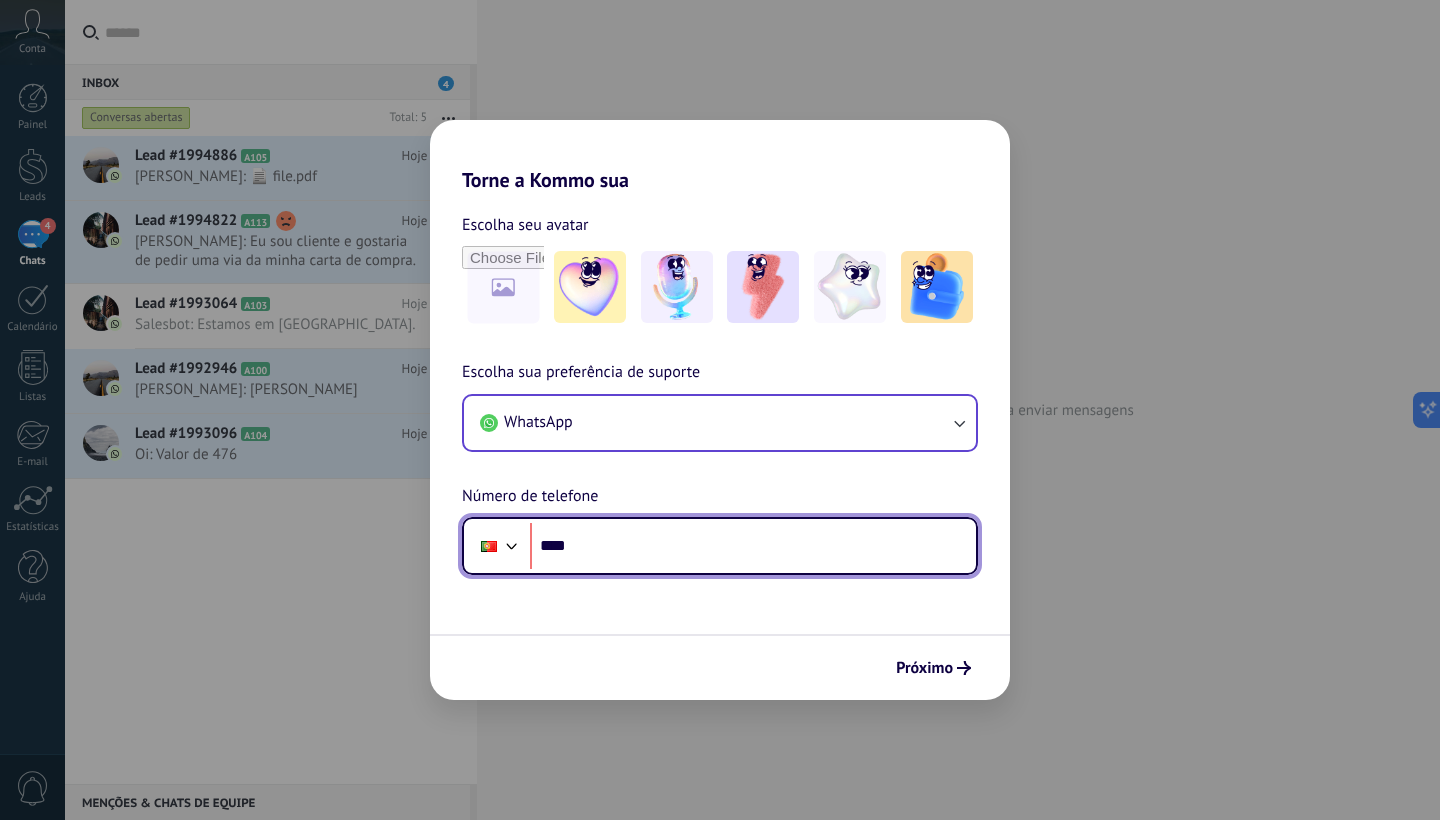 click on "****" at bounding box center (753, 546) 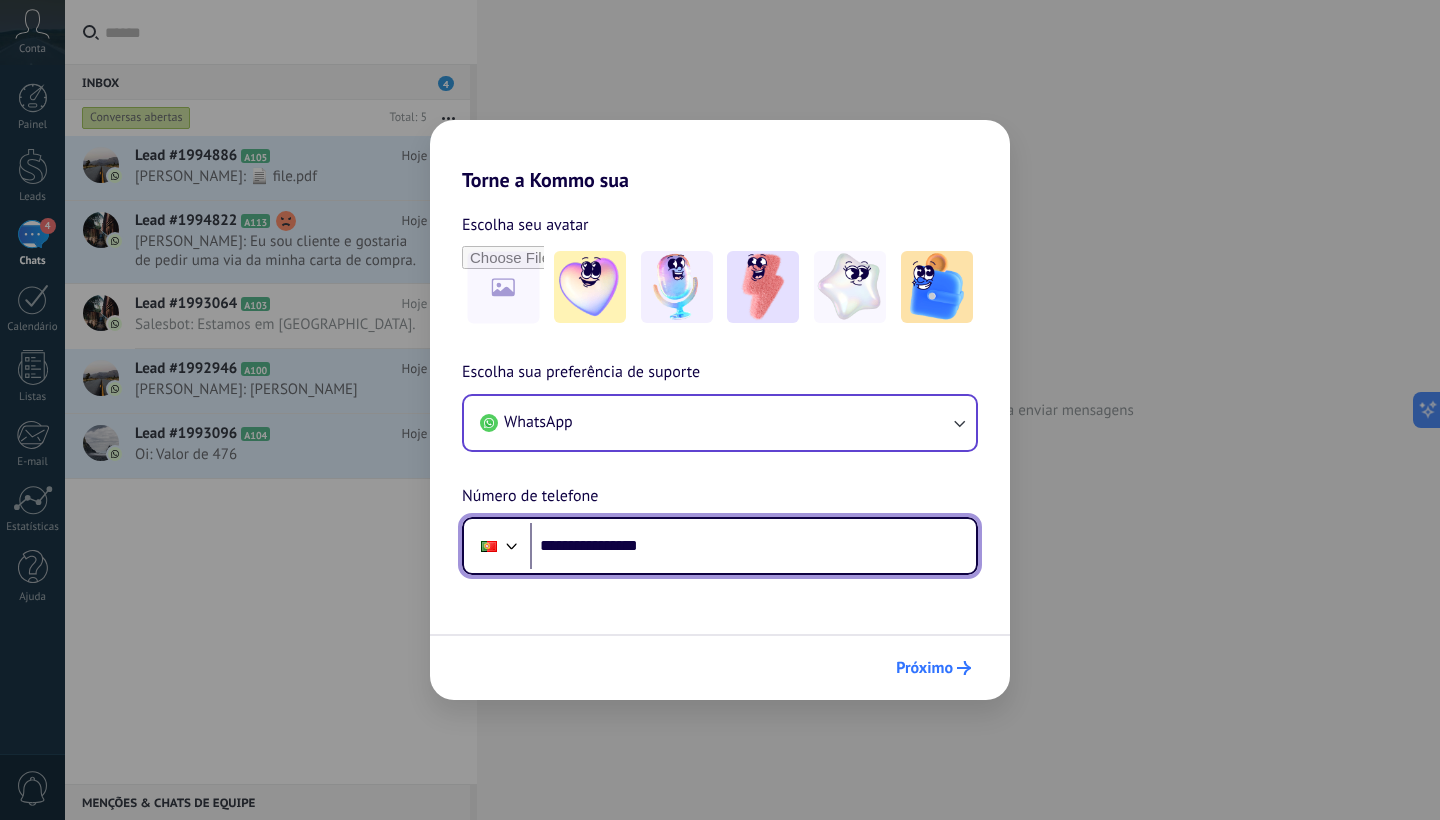 type on "**********" 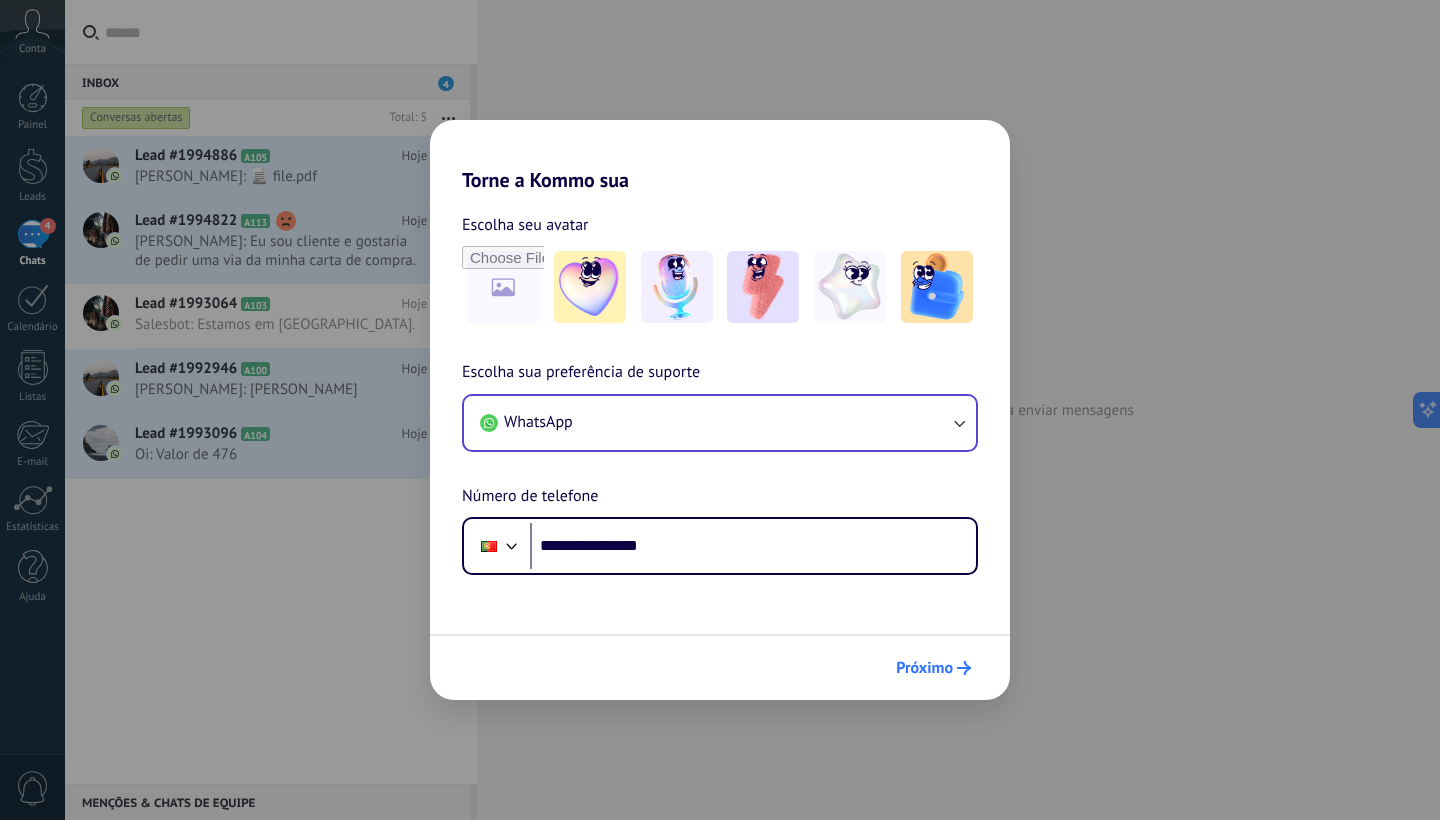click on "Próximo" at bounding box center [924, 668] 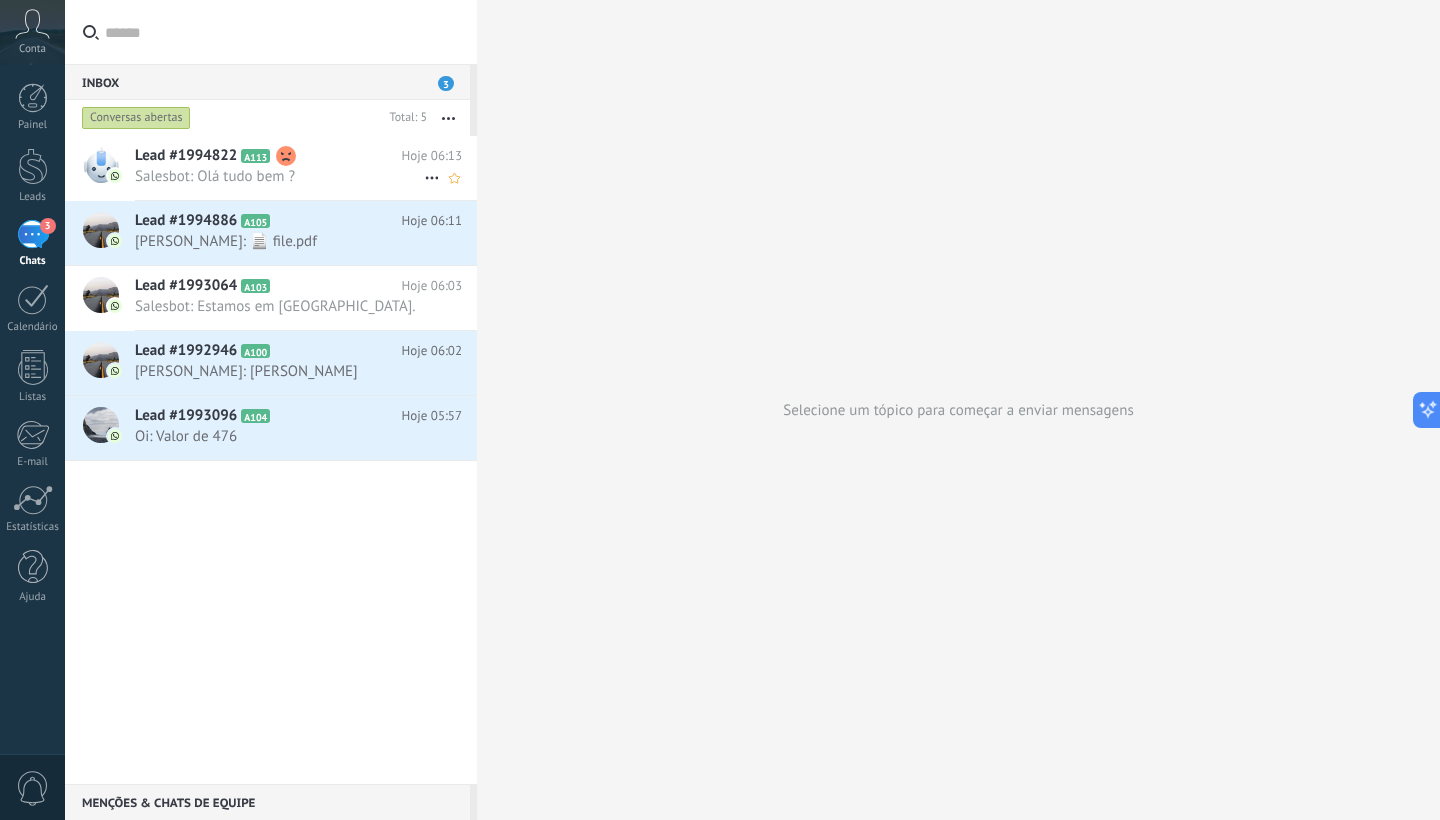 click 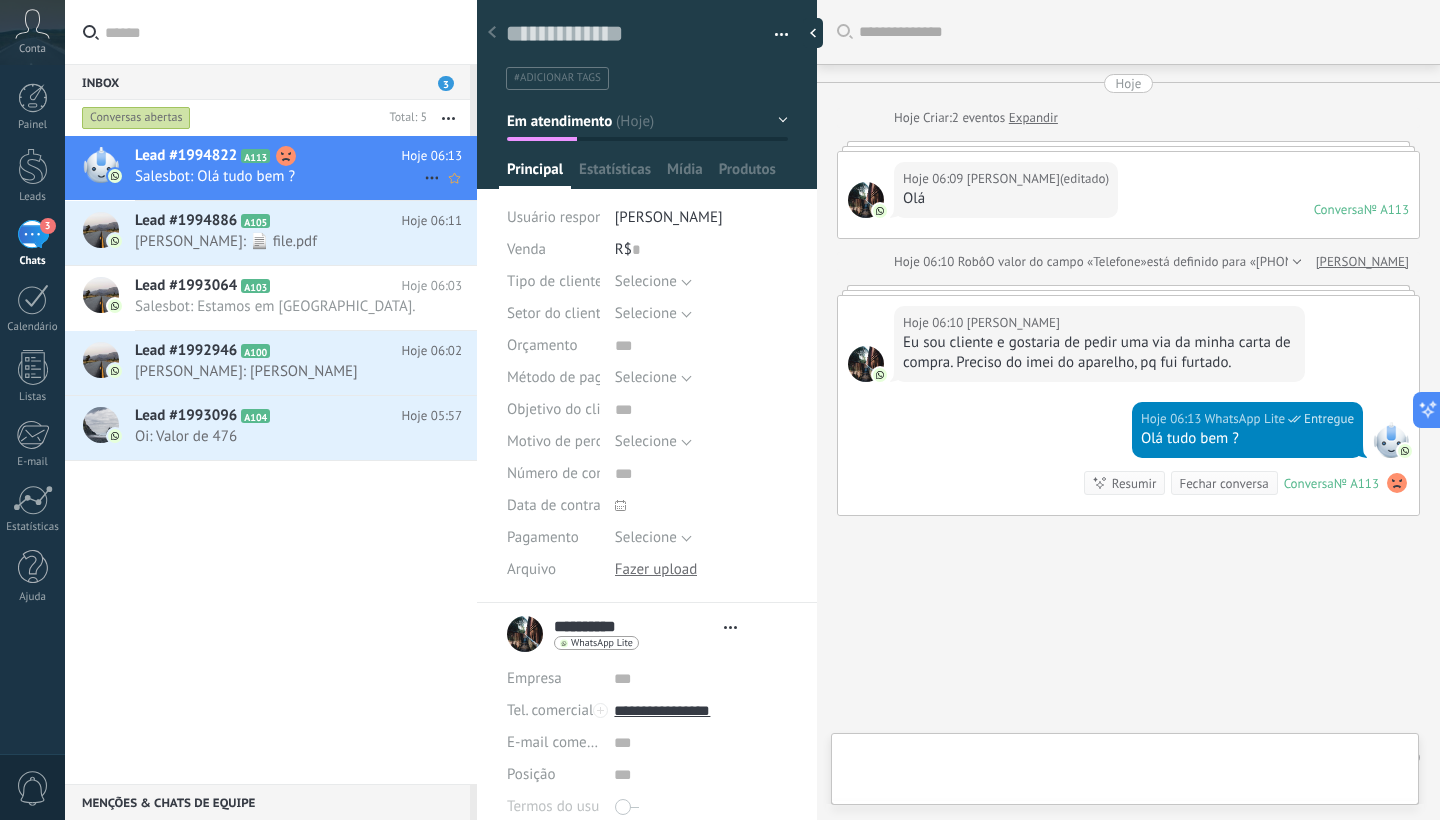 scroll, scrollTop: 45, scrollLeft: 0, axis: vertical 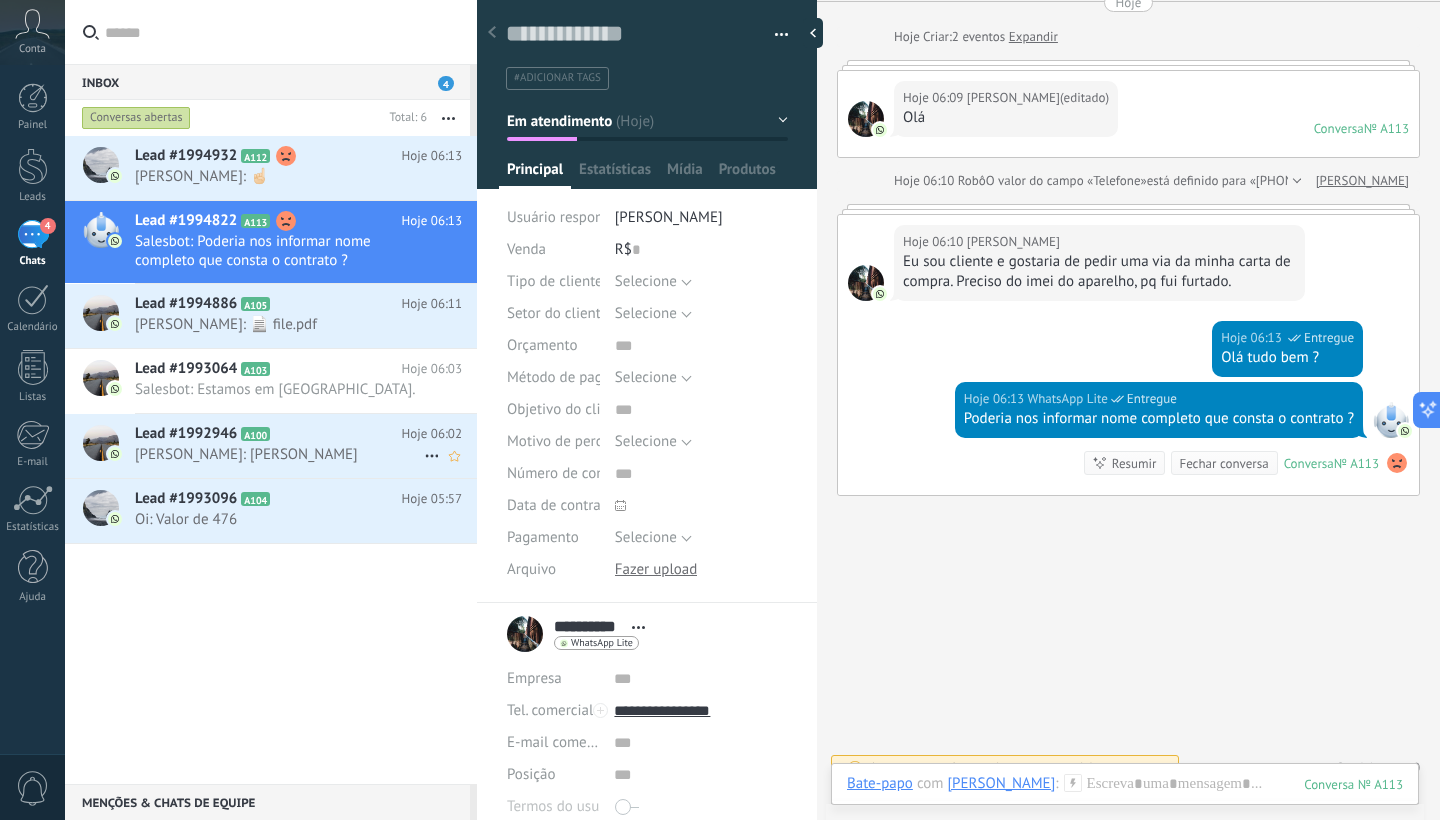 click on "[PERSON_NAME]: [PERSON_NAME]" at bounding box center [279, 454] 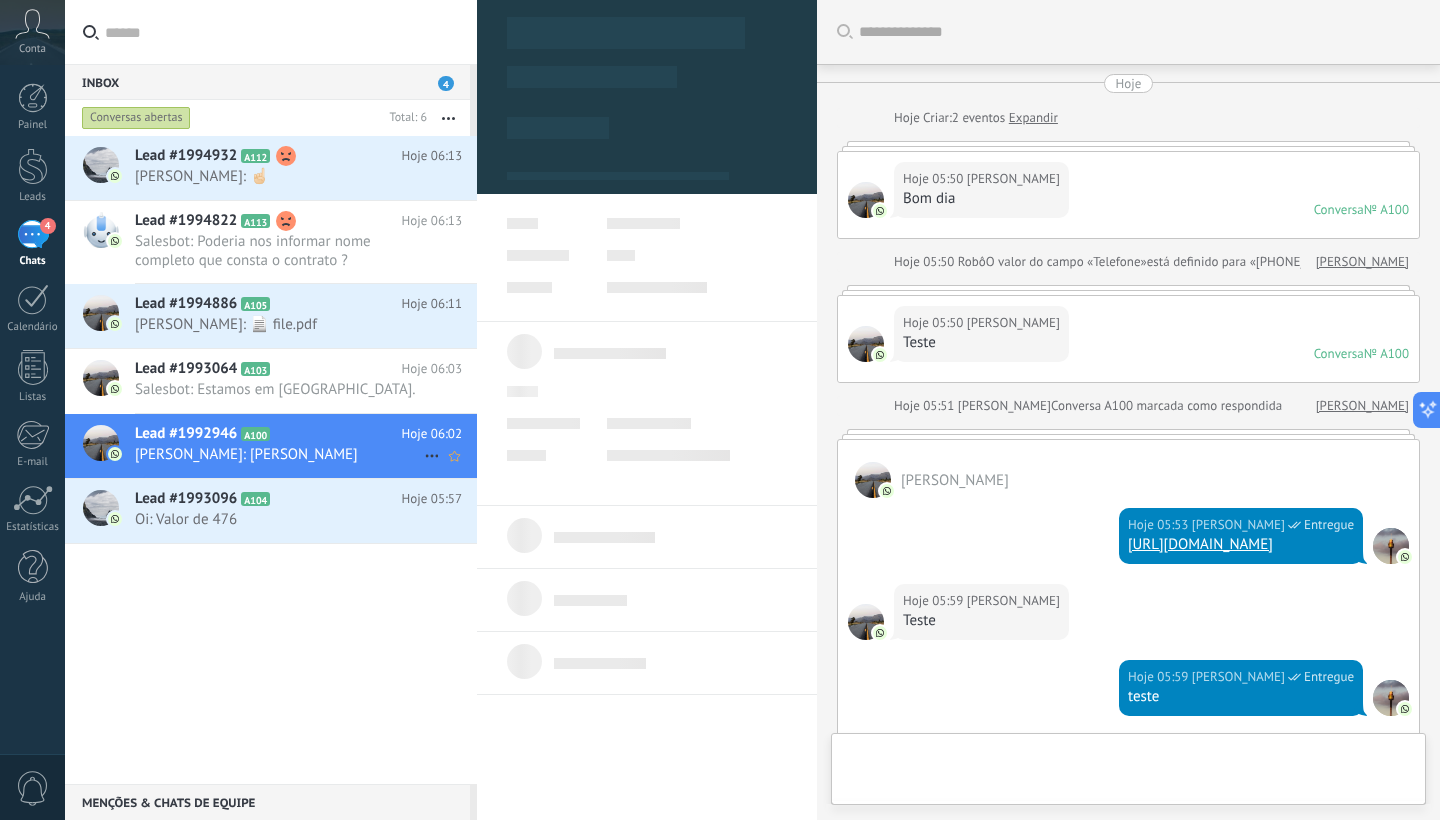 type on "**********" 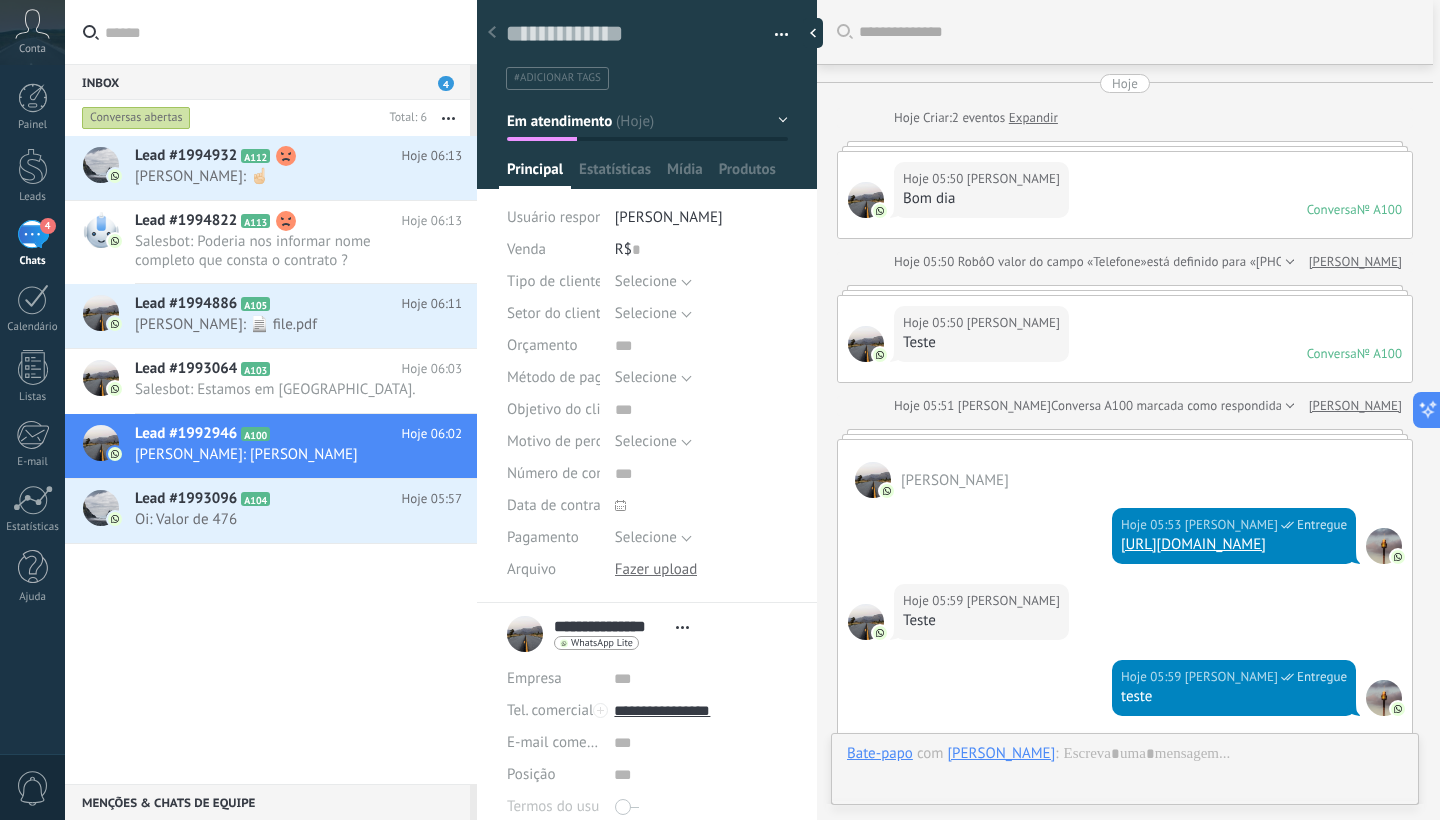 scroll, scrollTop: 599, scrollLeft: 0, axis: vertical 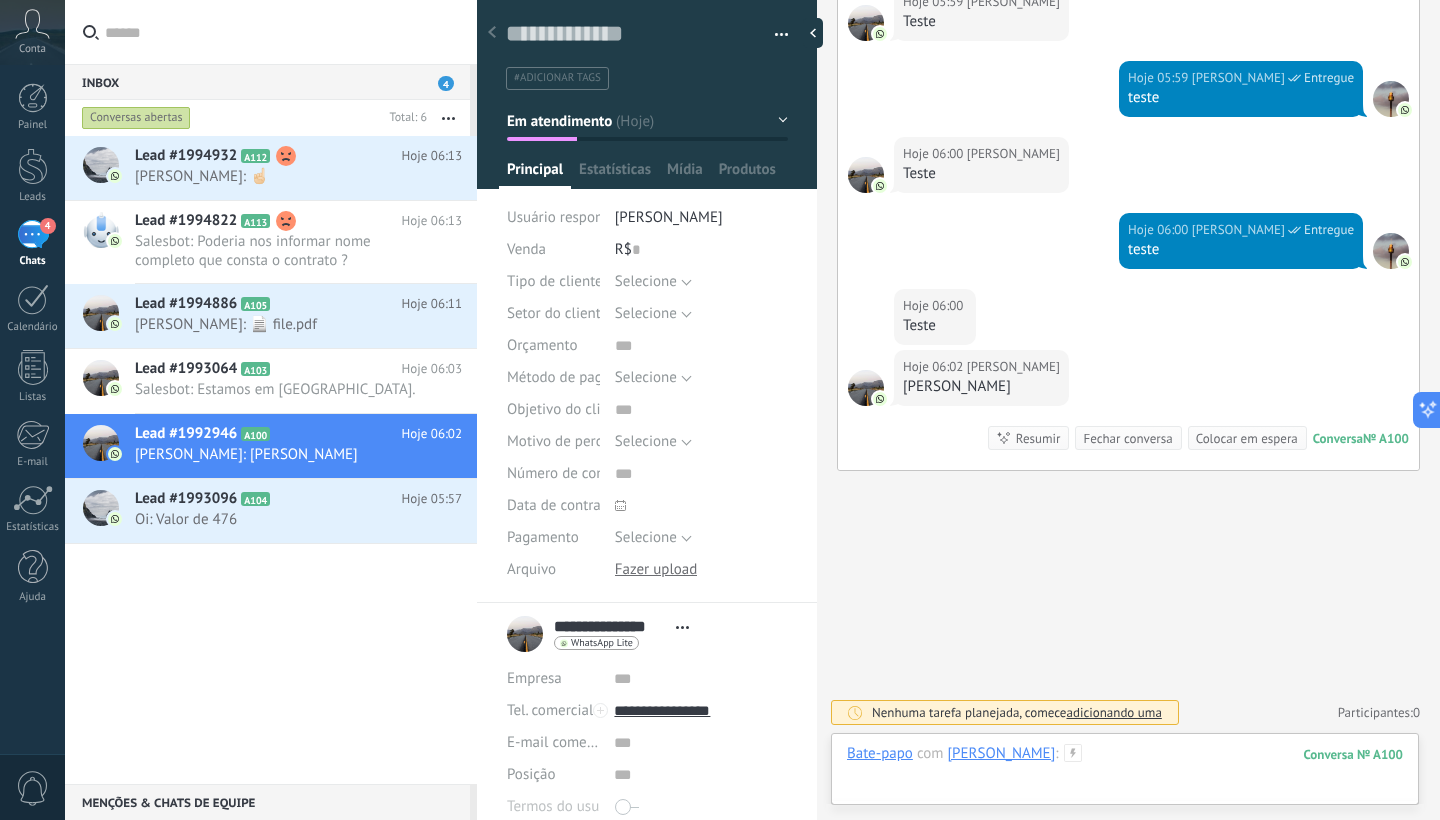 click at bounding box center [1125, 774] 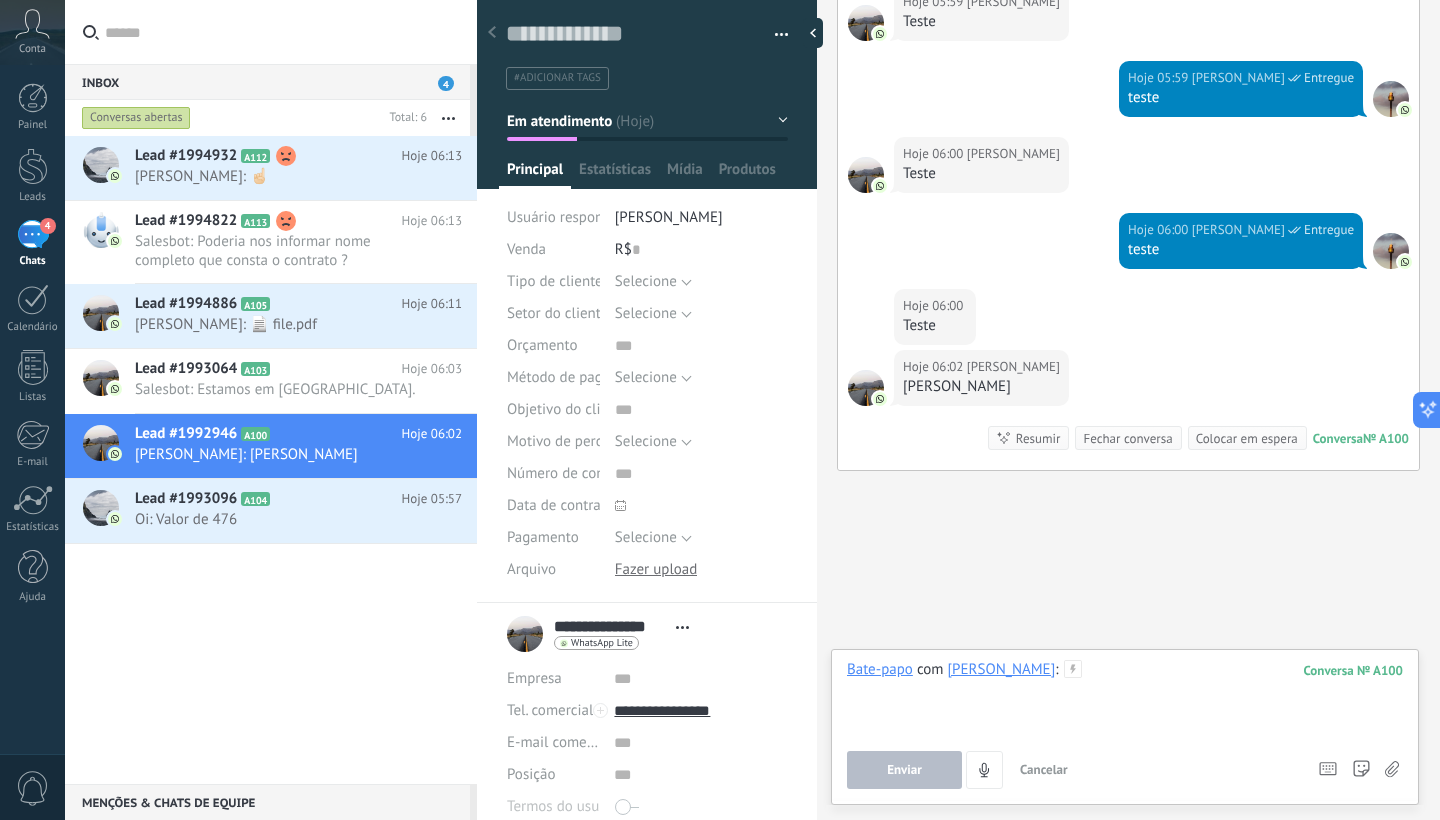 type 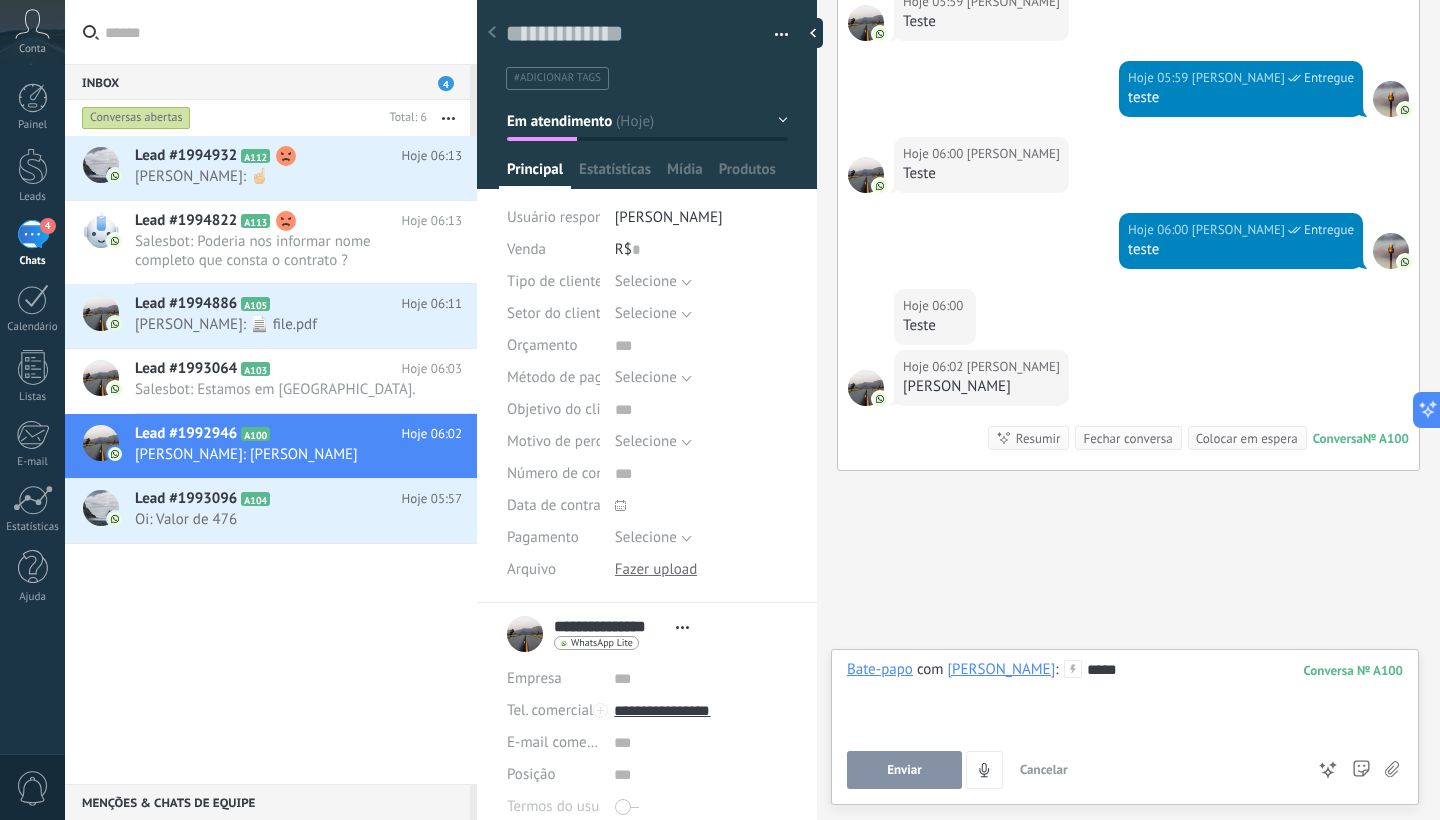 click on "Enviar" at bounding box center (904, 770) 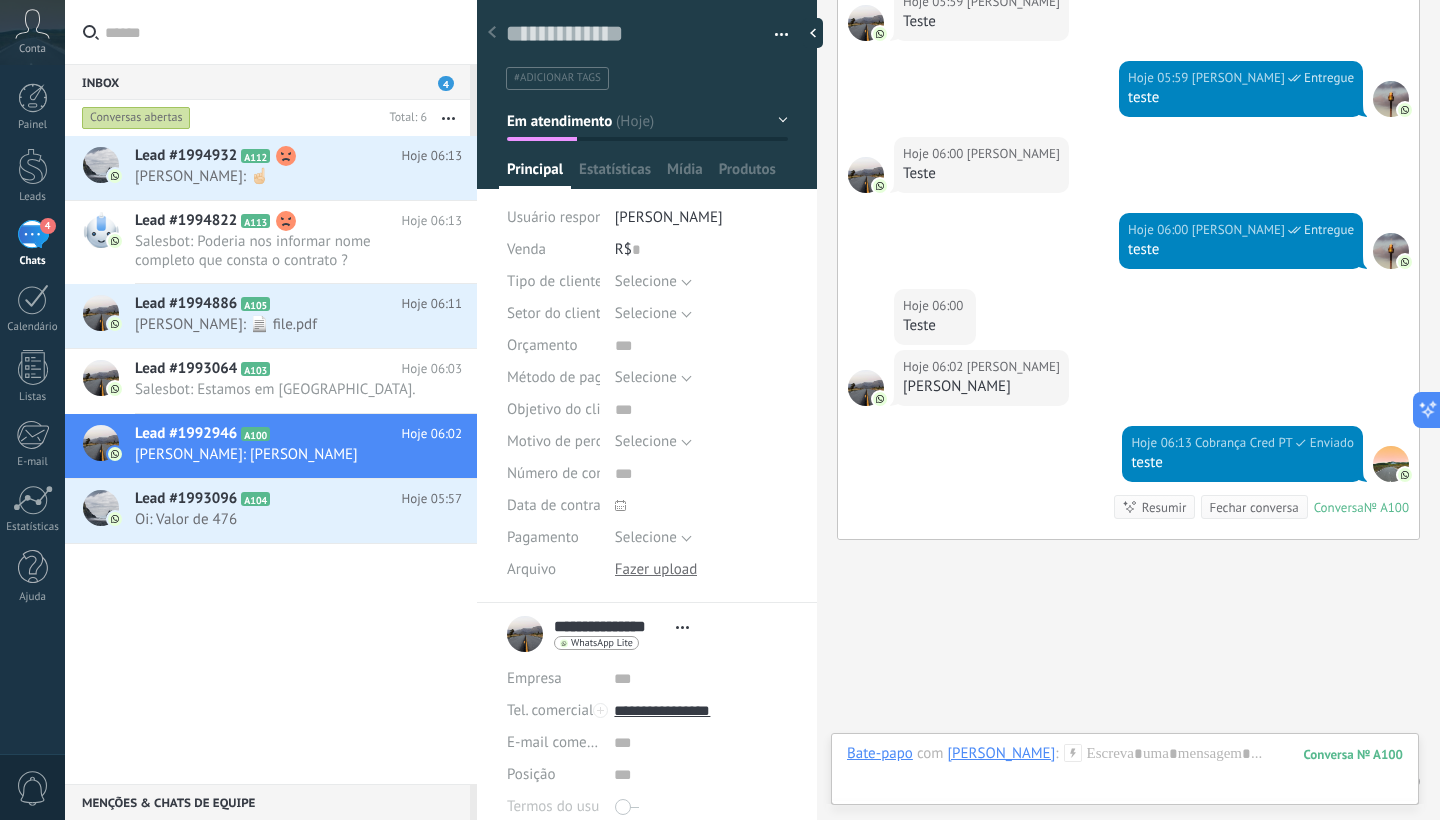 scroll, scrollTop: 668, scrollLeft: 0, axis: vertical 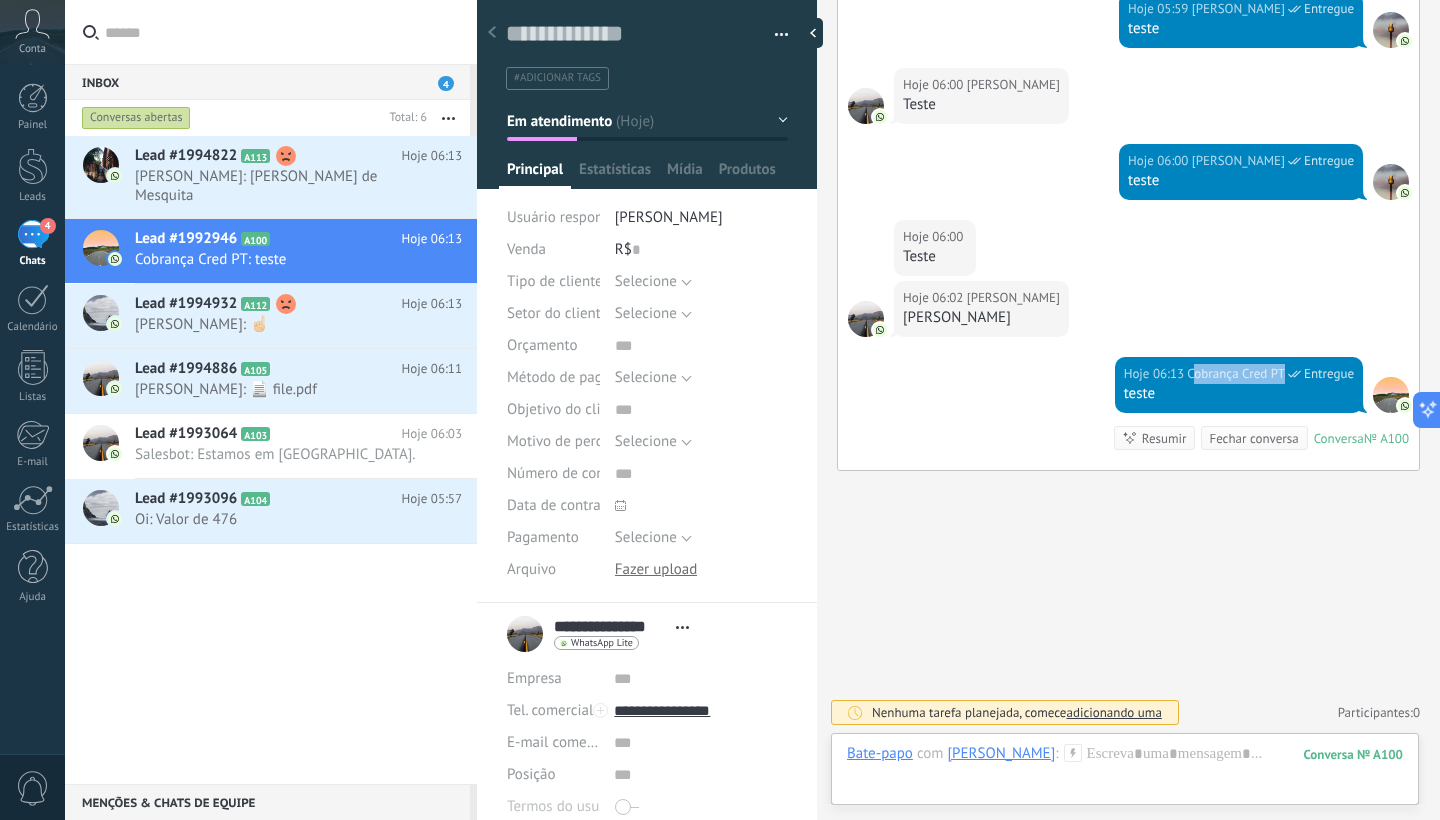 drag, startPoint x: 1181, startPoint y: 373, endPoint x: 1278, endPoint y: 382, distance: 97.41663 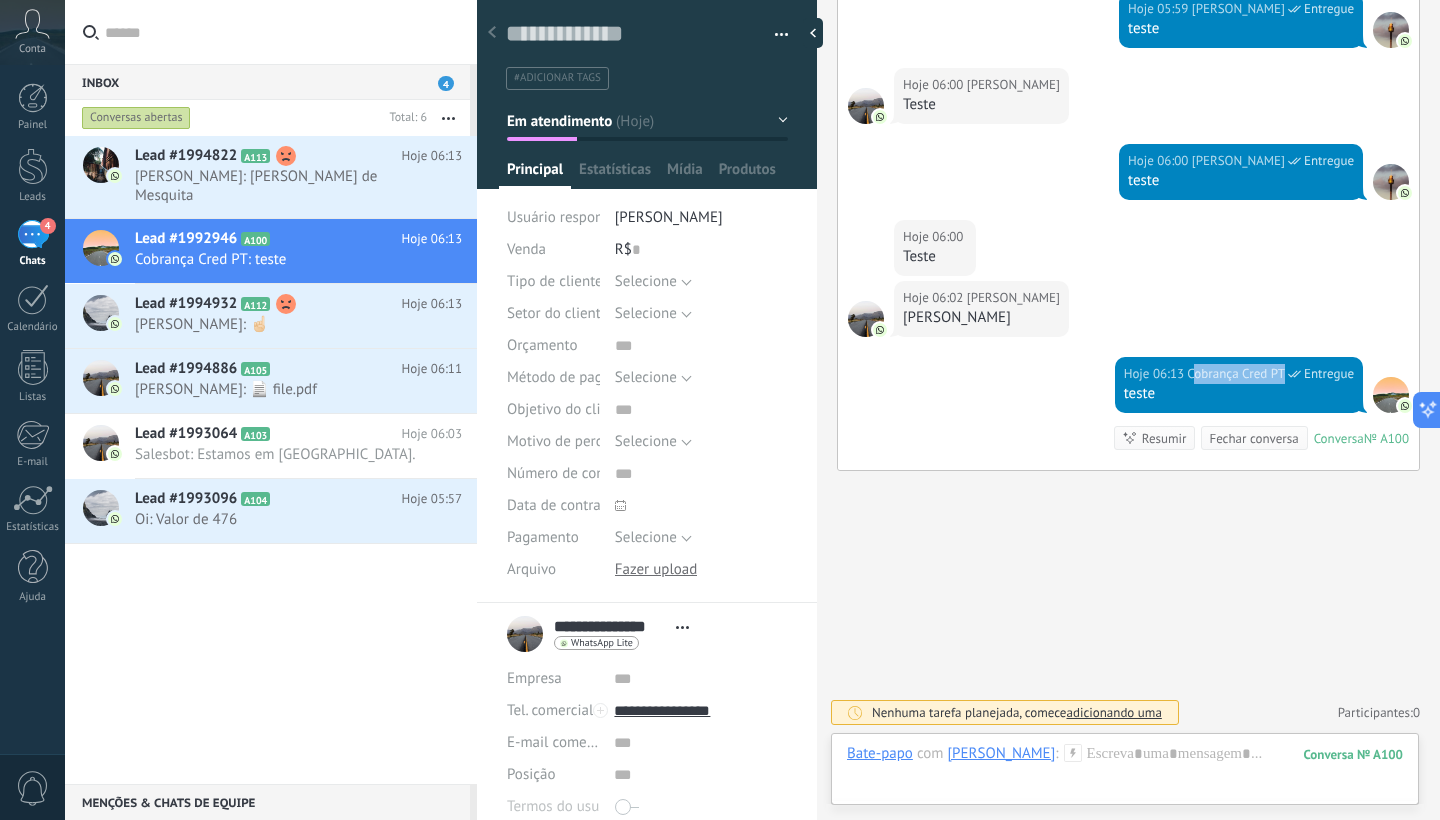 click on "Hoje 06:13 Cobrança Cred PT  Entregue" at bounding box center (1239, 374) 